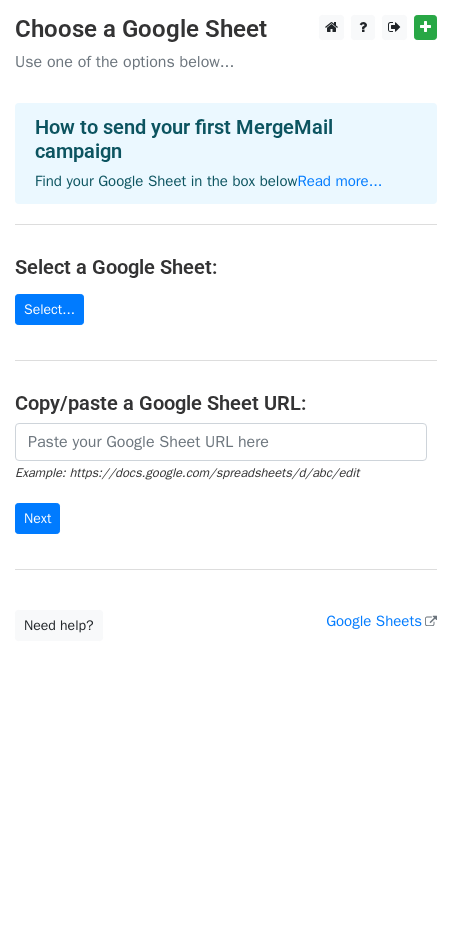 scroll, scrollTop: 0, scrollLeft: 0, axis: both 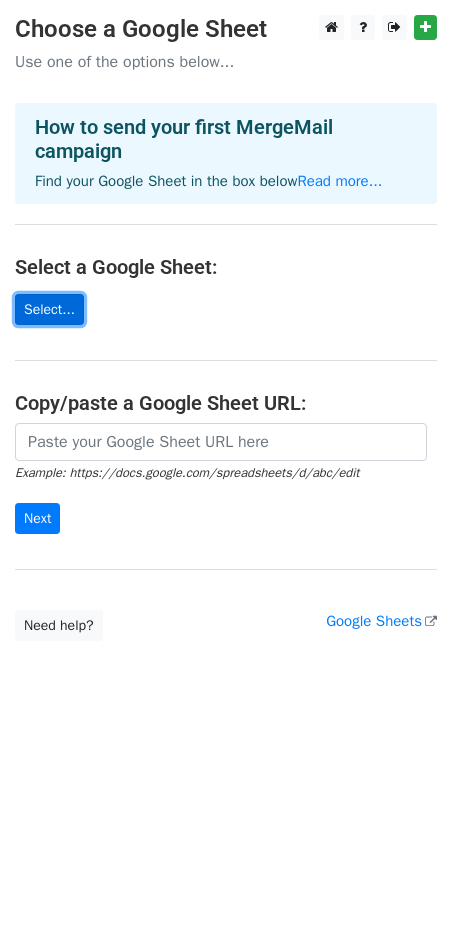 click on "Select..." at bounding box center [49, 309] 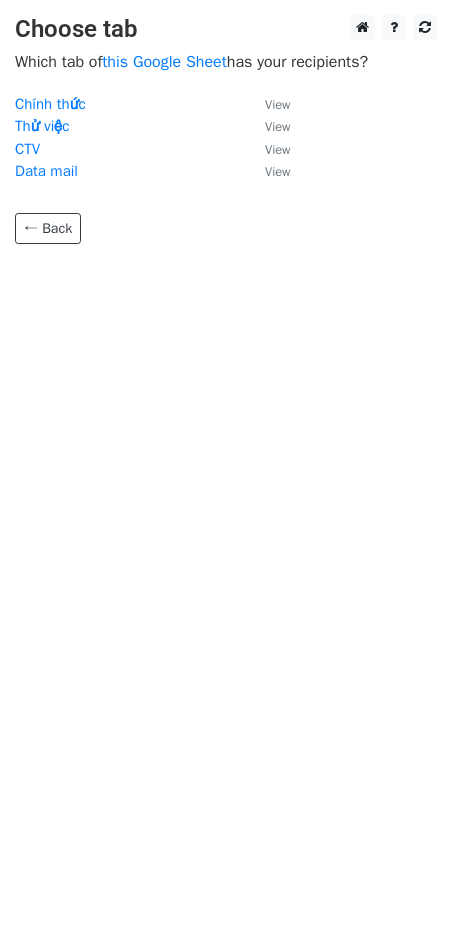 scroll, scrollTop: 0, scrollLeft: 0, axis: both 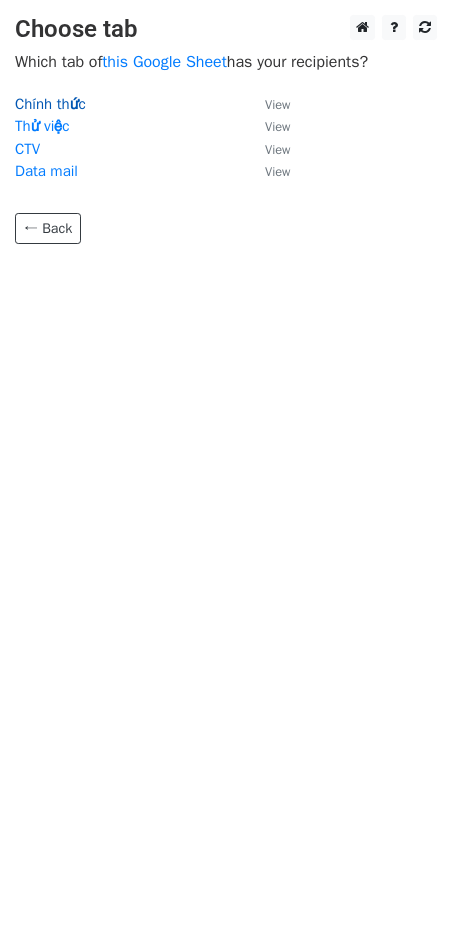 click on "Chính thức" at bounding box center (50, 104) 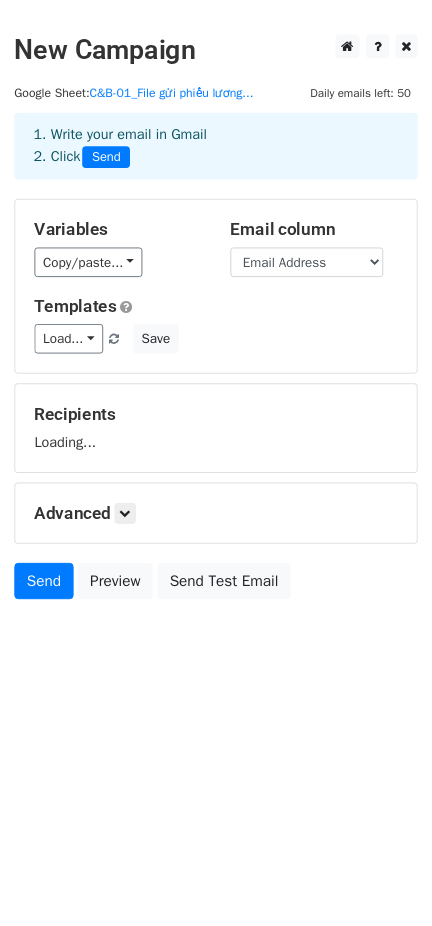 scroll, scrollTop: 0, scrollLeft: 0, axis: both 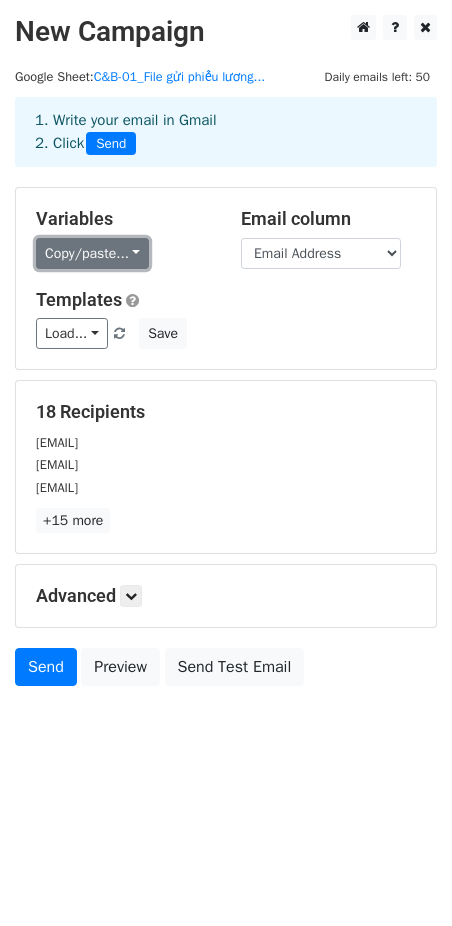 click on "Copy/paste..." at bounding box center [92, 253] 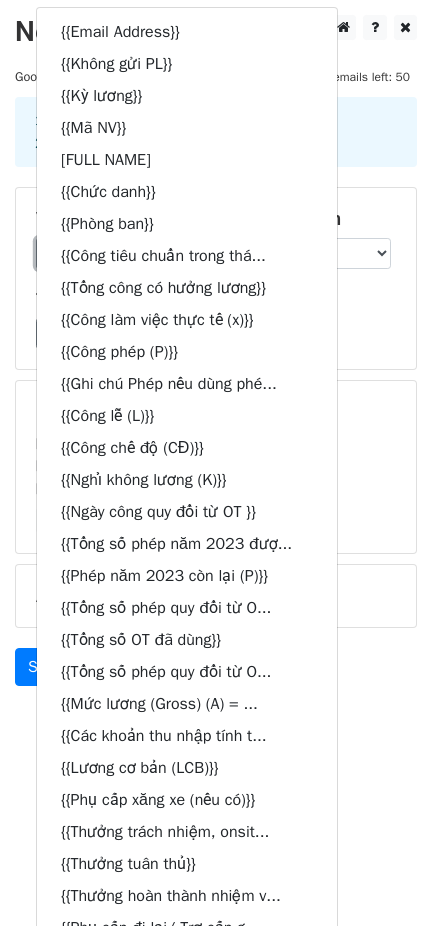 scroll, scrollTop: 810, scrollLeft: 0, axis: vertical 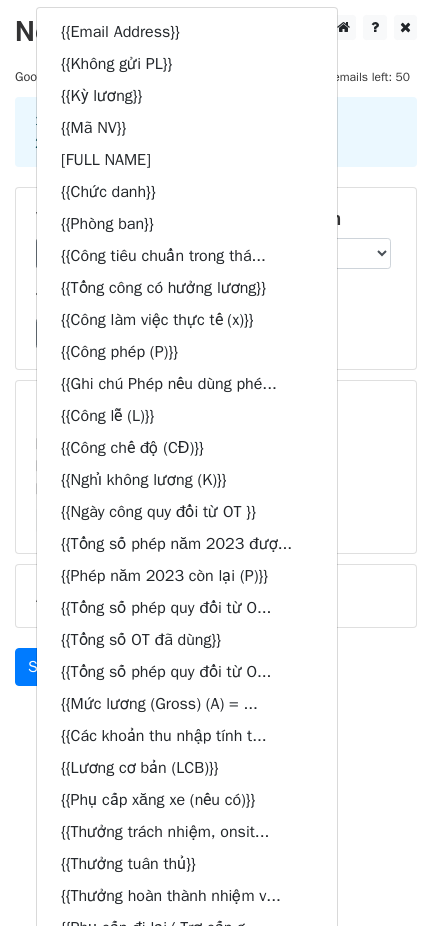 click on "Variables
Copy/paste...
{{Email Address}}
{{Không gửi PL}}
{{Kỳ lương}}
{{Mã NV}}
{{Họ và tên}}
{{Chức danh}}
{{Phòng ban}}
{{Công tiêu chuẩn trong thá...
{{Tổng công có hưởng lương}}
{{Công làm việc thực tế (x)}}
{{Công phép (P)}}
{{Ghi chú Phép nếu dùng phé...
{{Công lễ (L)}}
{{Công chế độ (CĐ)}}
{{Nghỉ không lương (K)}}
{{Ngày công quy đổi từ OT
}}
{{Tổng số phép năm 2023 đượ...
{{Phép năm 2023 còn lại (P)}}
{{Tổng số phép quy đổi từ O...
{{Tổng số OT đã dùng}}
{{Tổng số phép quy đổi từ O...
{{Mức lương (Gross) (A) =  ...
{{Các khoản thu nhập tính t...
{{Lương cơ bản (LCB)}}
{{Phụ cấp xăng xe (nếu có)}}
{{Thưởng trách nhiệm, onsit...
{{Thưởng tuân thủ}}" at bounding box center (216, 278) 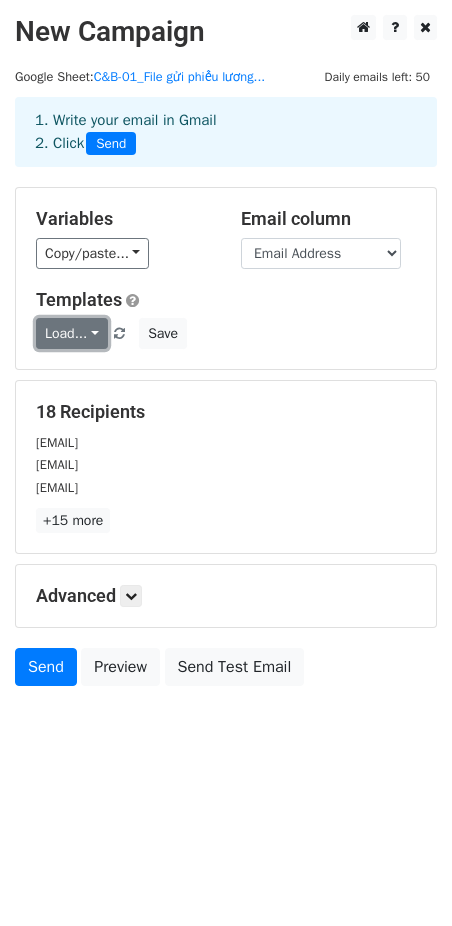 click on "Load..." at bounding box center [72, 333] 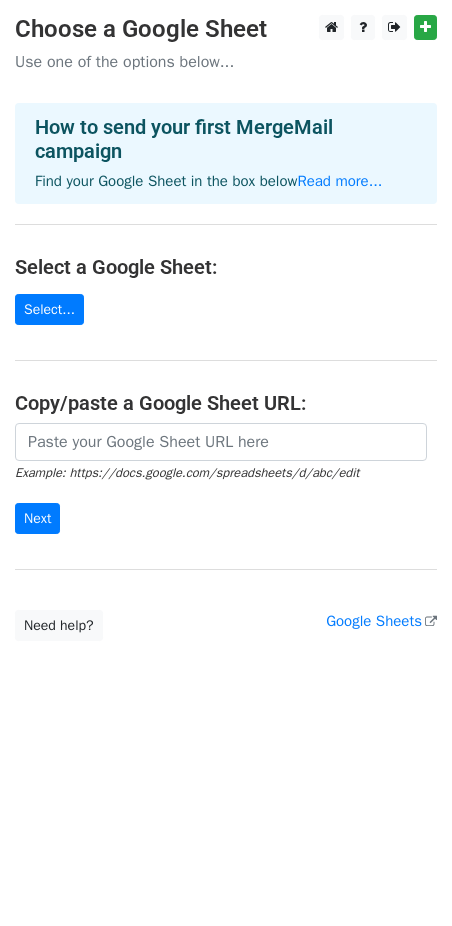 scroll, scrollTop: 0, scrollLeft: 0, axis: both 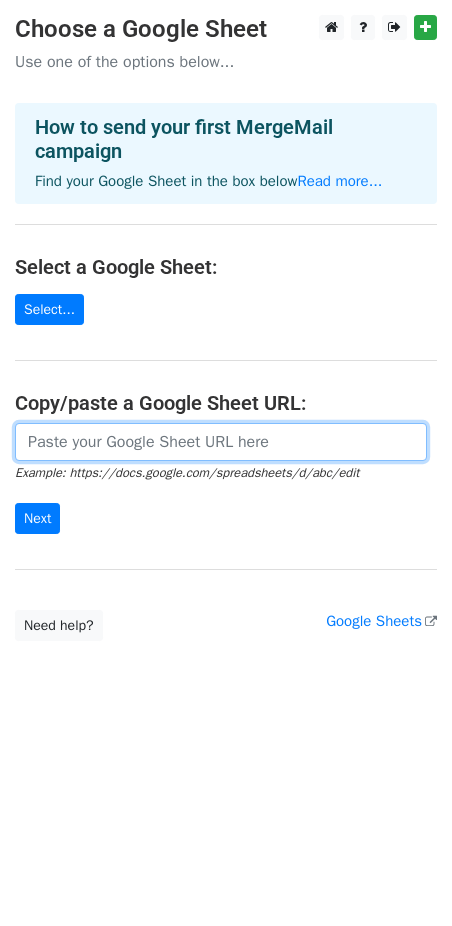 click at bounding box center (221, 442) 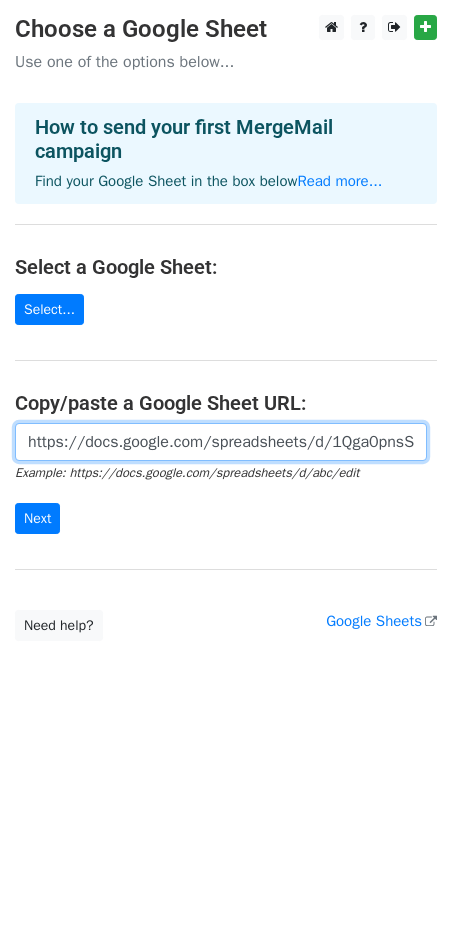 scroll, scrollTop: 0, scrollLeft: 585, axis: horizontal 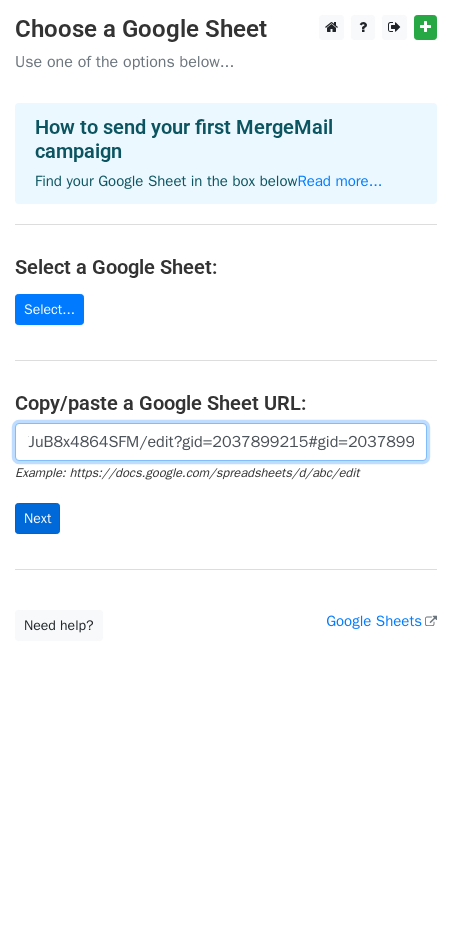 type on "https://docs.google.com/spreadsheets/d/1Qga0pnsS1ONM2fDdlMulxDRsTC_cDiVJuB8x4864SFM/edit?gid=2037899215#gid=2037899215" 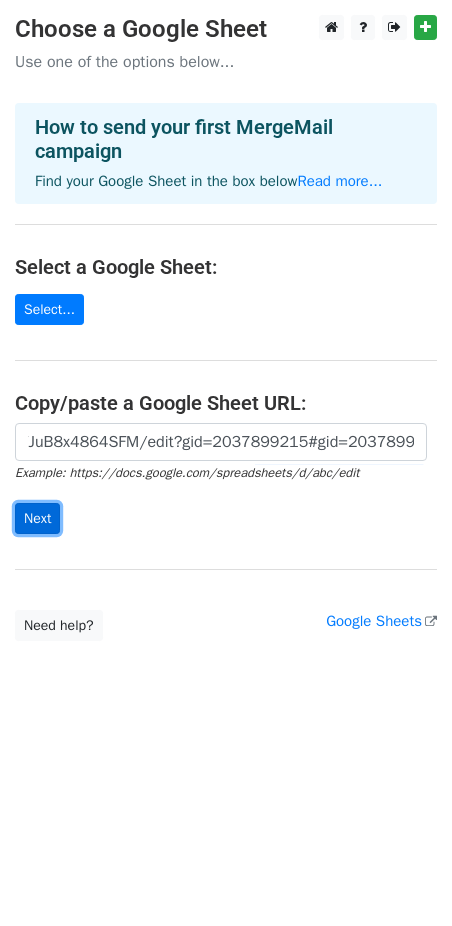 scroll, scrollTop: 0, scrollLeft: 0, axis: both 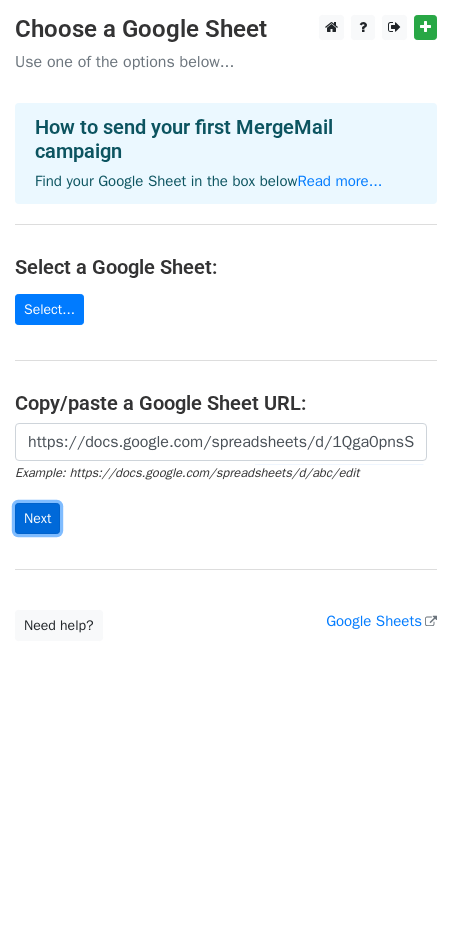 click on "Next" at bounding box center (37, 518) 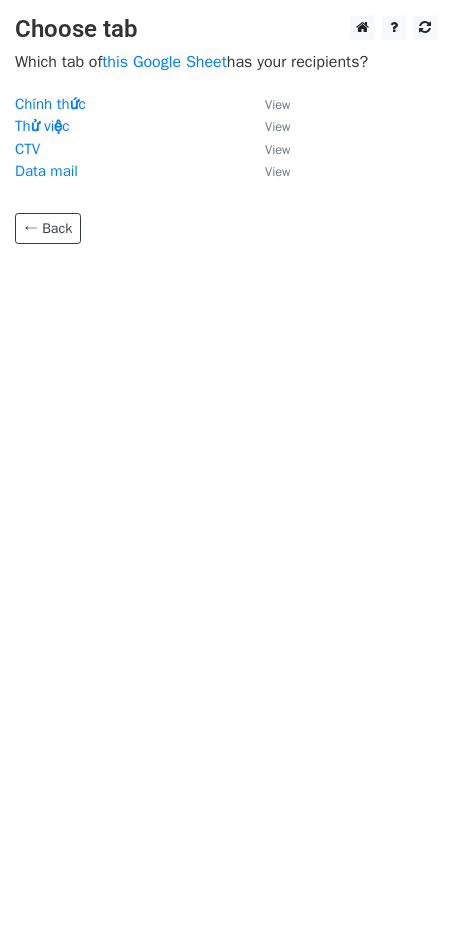 scroll, scrollTop: 0, scrollLeft: 0, axis: both 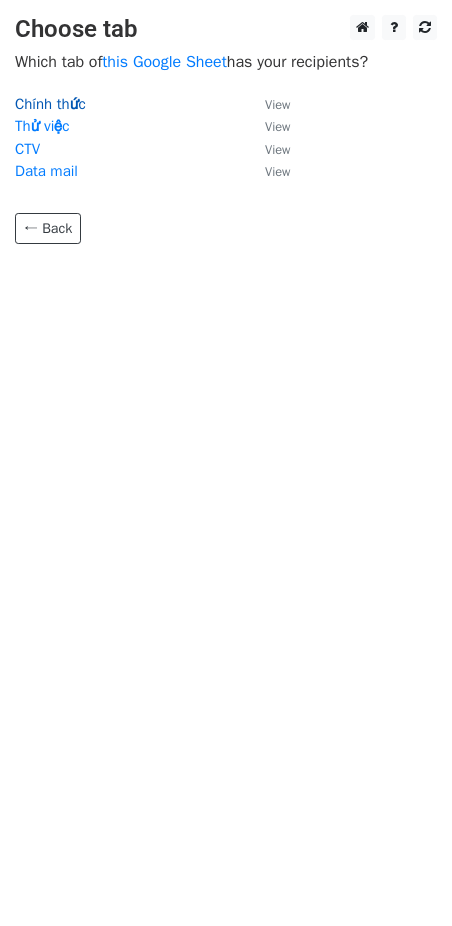 click on "Chính thức" at bounding box center (50, 104) 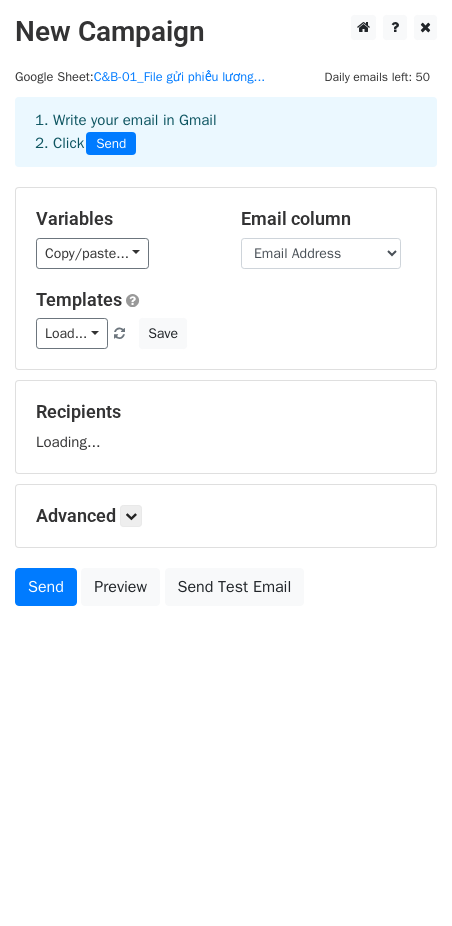 scroll, scrollTop: 0, scrollLeft: 0, axis: both 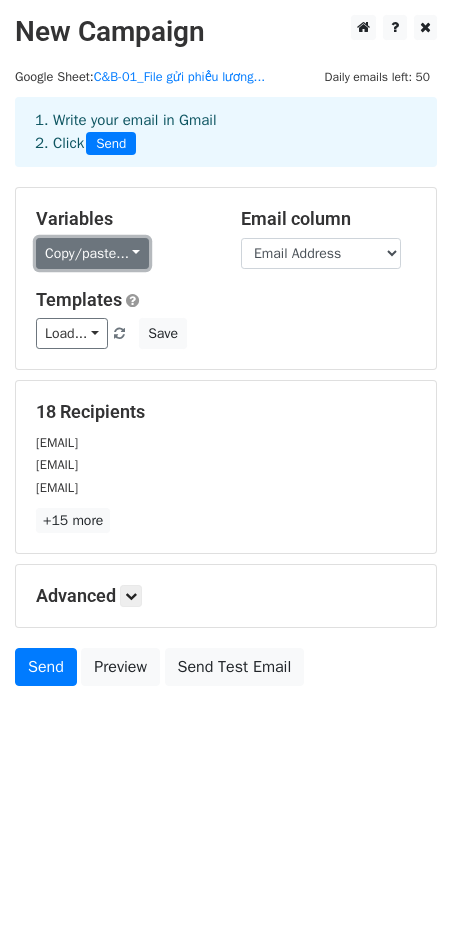 click on "Copy/paste..." at bounding box center [92, 253] 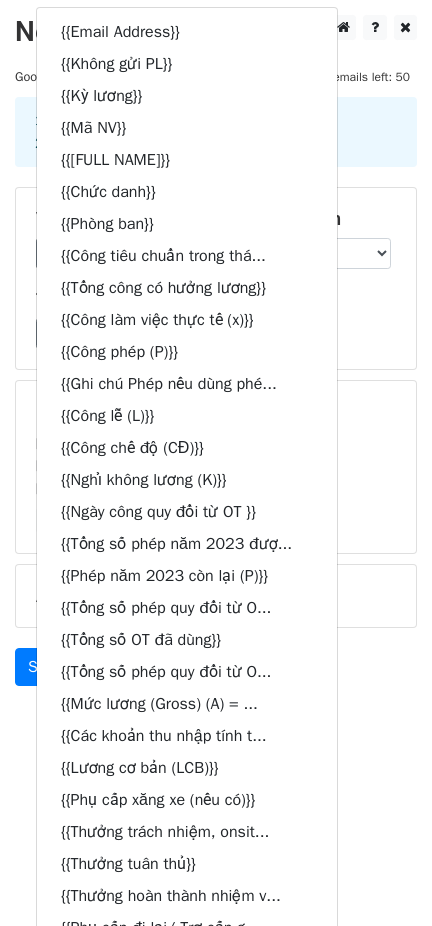 click on "Load...
No templates saved
Save" at bounding box center (216, 333) 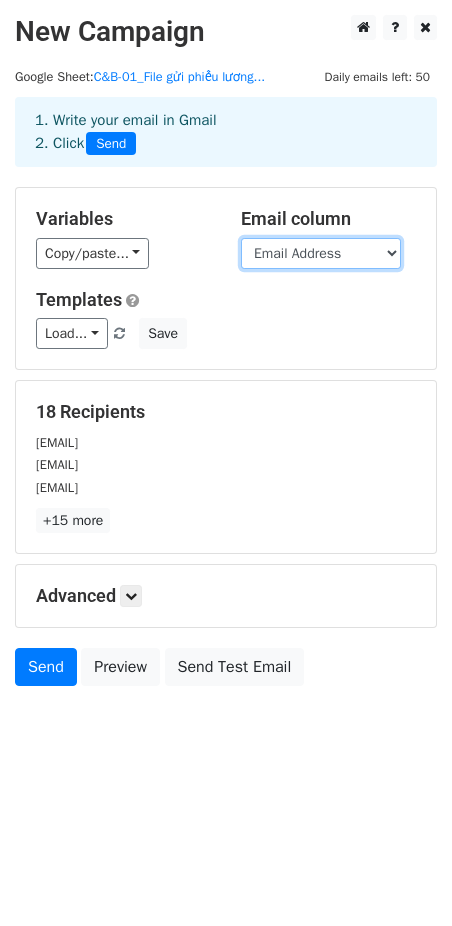 click on "Email Address
Không gửi PL
Kỳ lương
Mã NV
Họ và tên
Chức danh
Phòng ban
Công tiêu chuẩn trong tháng
Tổng công có hưởng lương
Công làm việc thực tế (x)
Công phép (P)
Ghi chú Phép nếu dùng phép OT
Công lễ (L)
Công chế độ (CĐ)
Nghỉ không lương (K)
Ngày công quy đổi từ OT
Tổng số phép năm [YEAR] được hưởng (P)
Phép năm [YEAR] còn lại (P)
Tổng số phép quy đổi từ OT được hưởng
Tổng số OT đã dùng
Tổng số phép quy đổi từ OT còn lại
Mức lương (Gross) (A) =  (1) + (2)
Các khoản thu nhập tính thuế TNCN
Lương cơ bản (LCB)
Phụ cấp xăng xe (nếu có)
Thưởng trách nhiệm, onsite bên khách hàng, thưởng thái độ làm việc (nếu có)
Thưởng tuân thủ
Thưởng hoàn thành nhiệm vụ (nếu có)
Phụ cấp đi lại/ Trợ cấp gửi xe (nếu có)
Phụ cấp nhà ở (nếu có)" at bounding box center [321, 253] 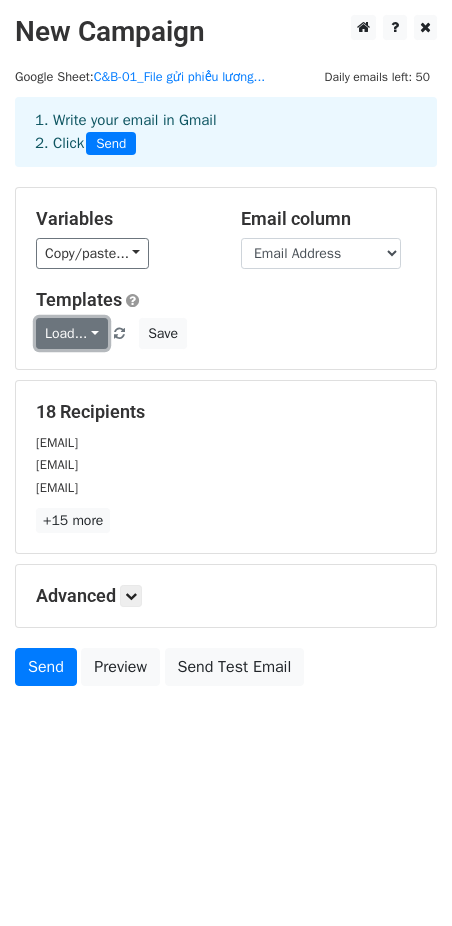 click on "Load..." at bounding box center [72, 333] 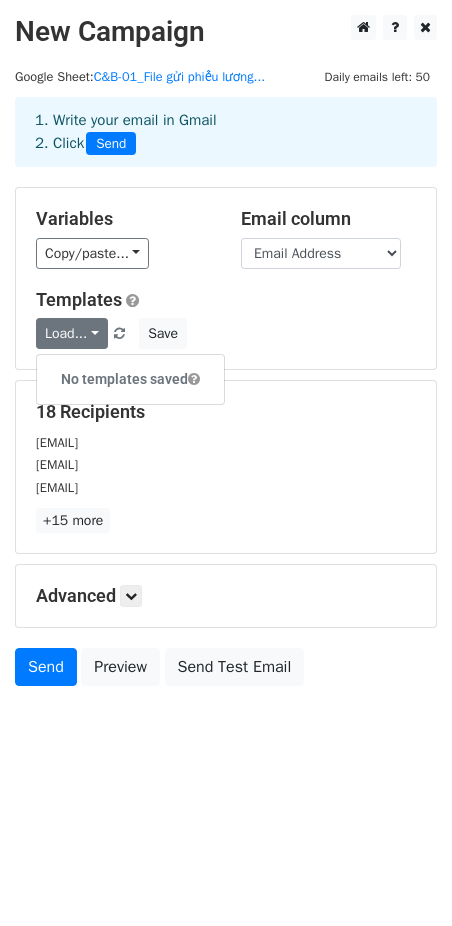 click on "Templates
Load...
No templates saved
Save" at bounding box center [226, 319] 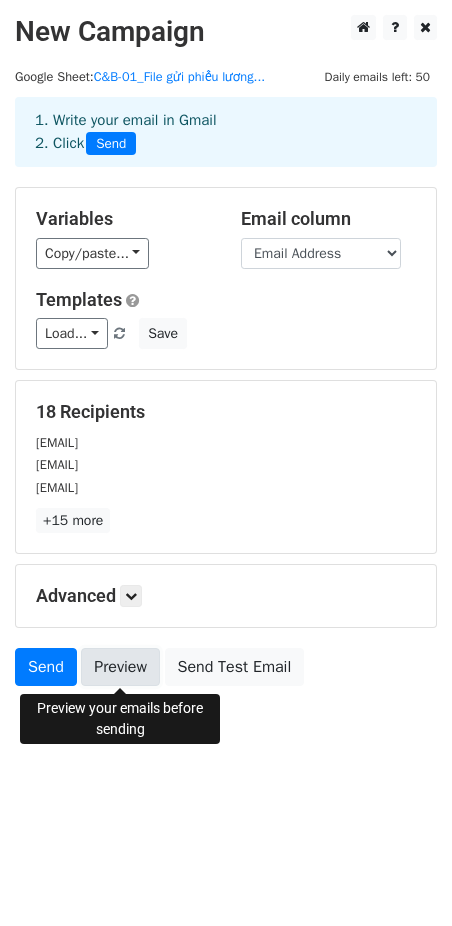 click on "Preview" at bounding box center [120, 667] 